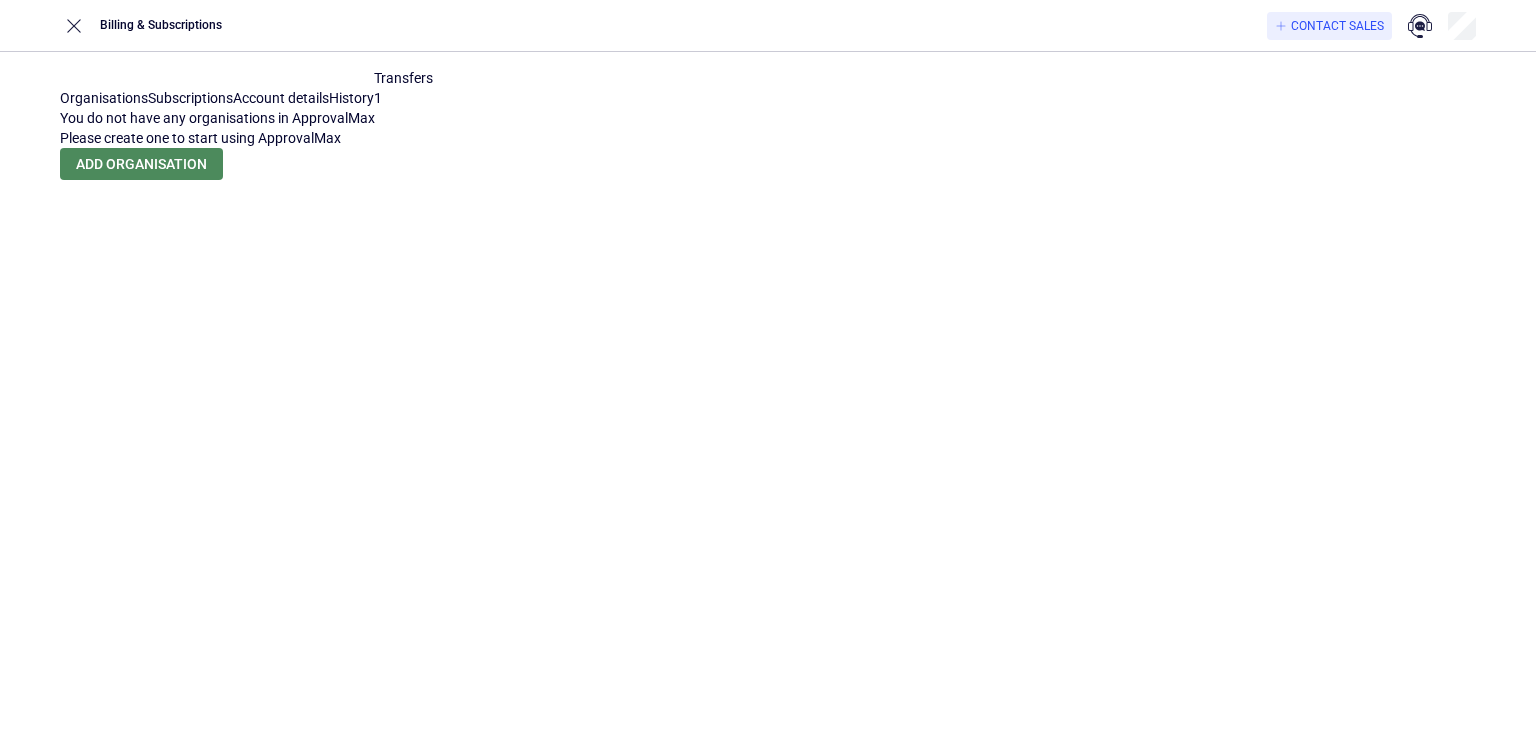 scroll, scrollTop: 0, scrollLeft: 0, axis: both 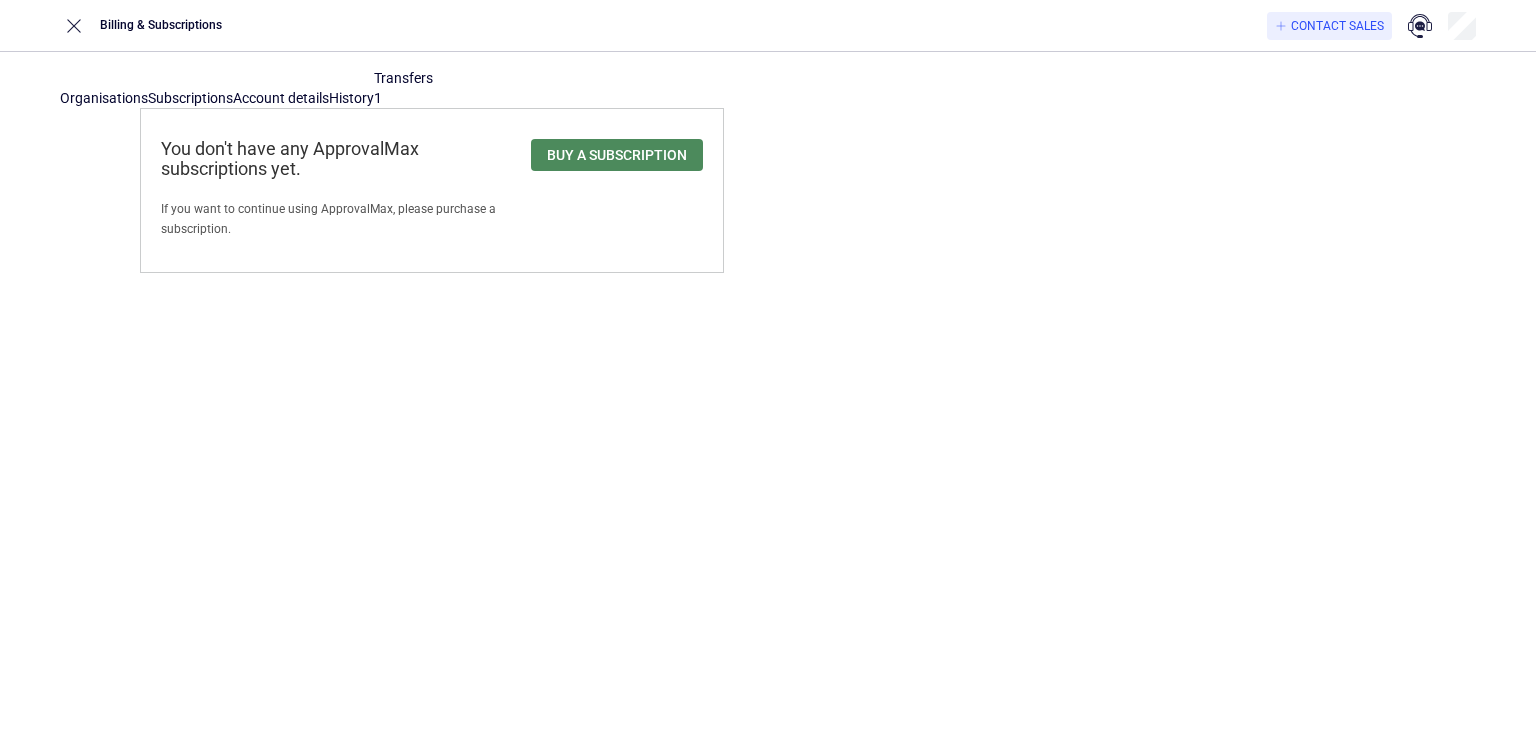 click on "Account details" at bounding box center (281, 98) 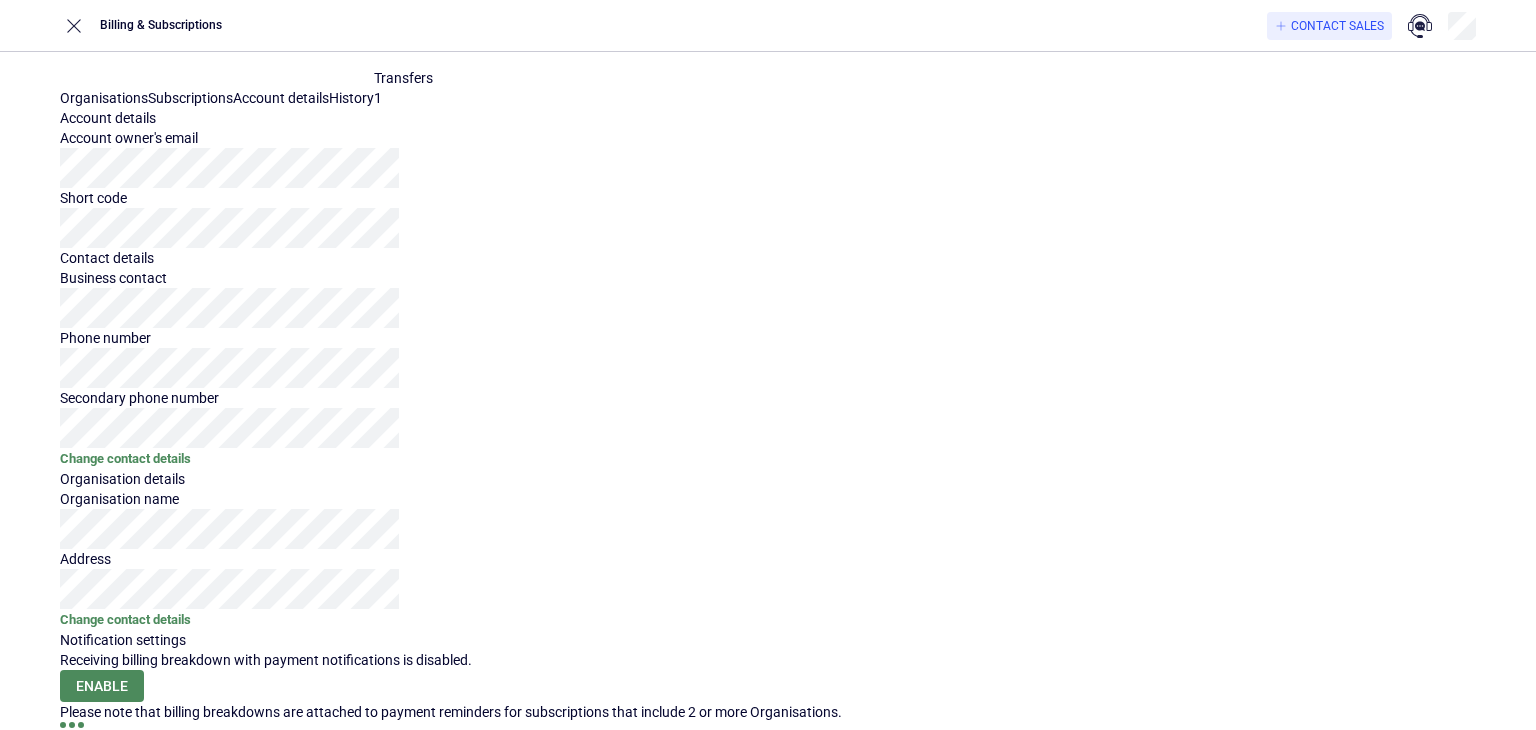 click on "Organisations" at bounding box center (104, 98) 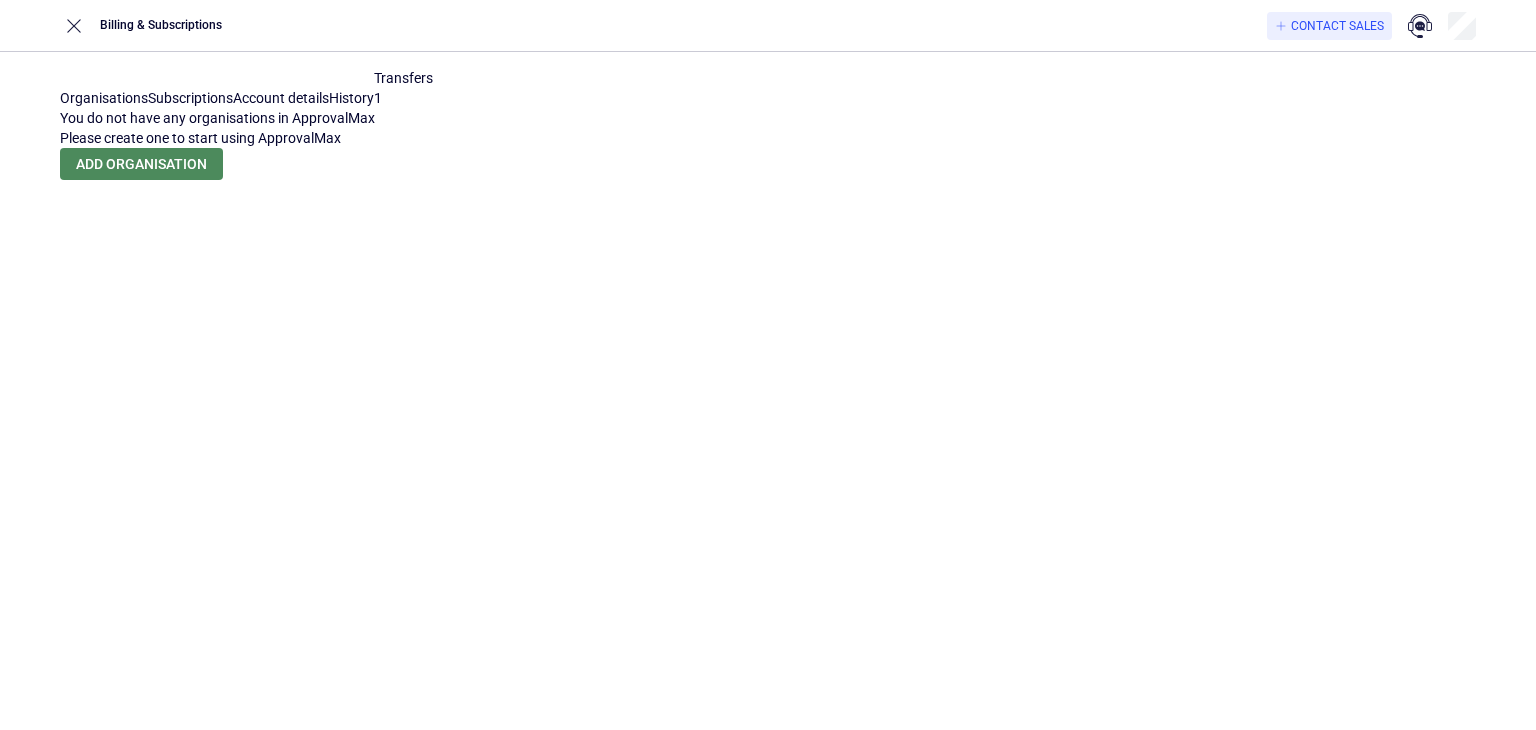 click on "Subscriptions" at bounding box center (190, 98) 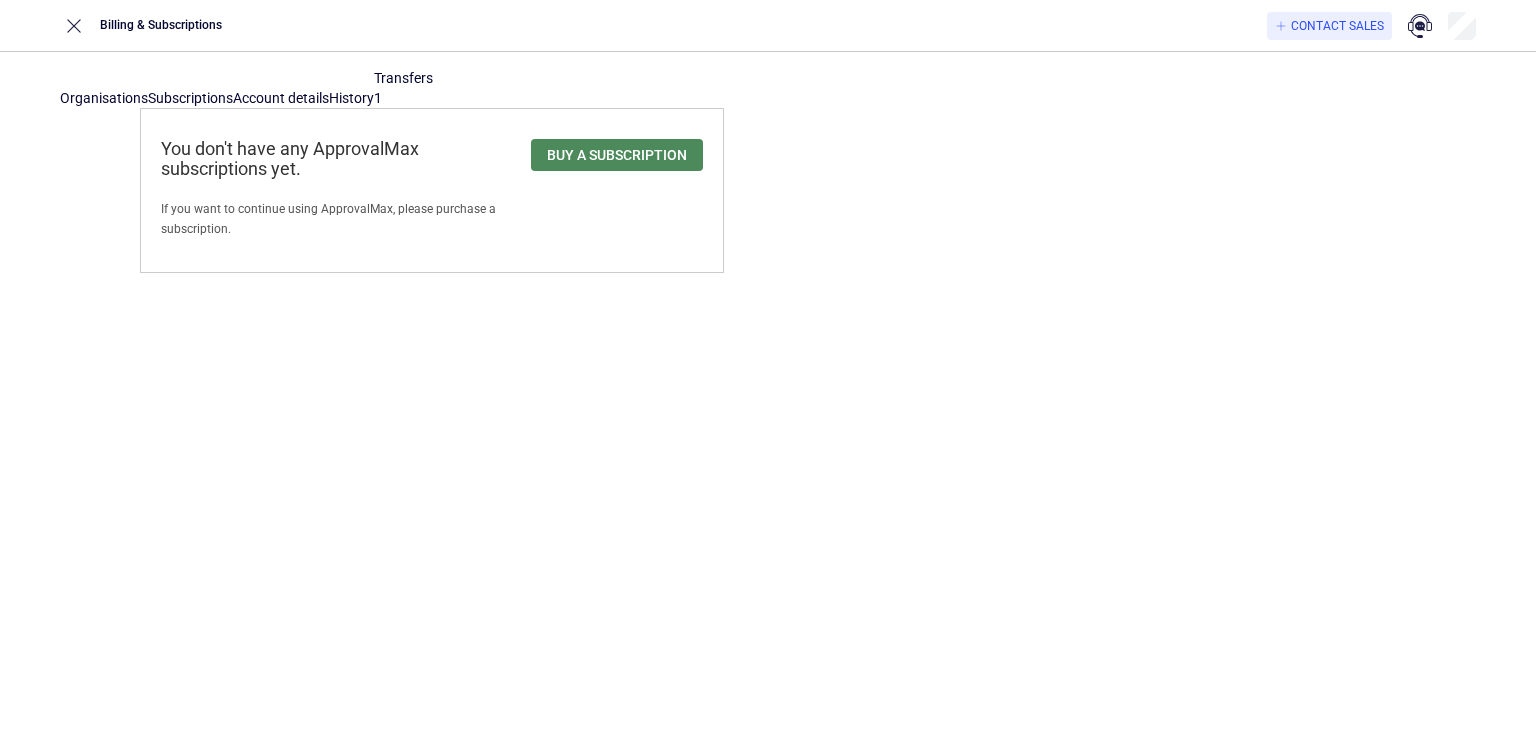 click on "Account details" at bounding box center [281, 98] 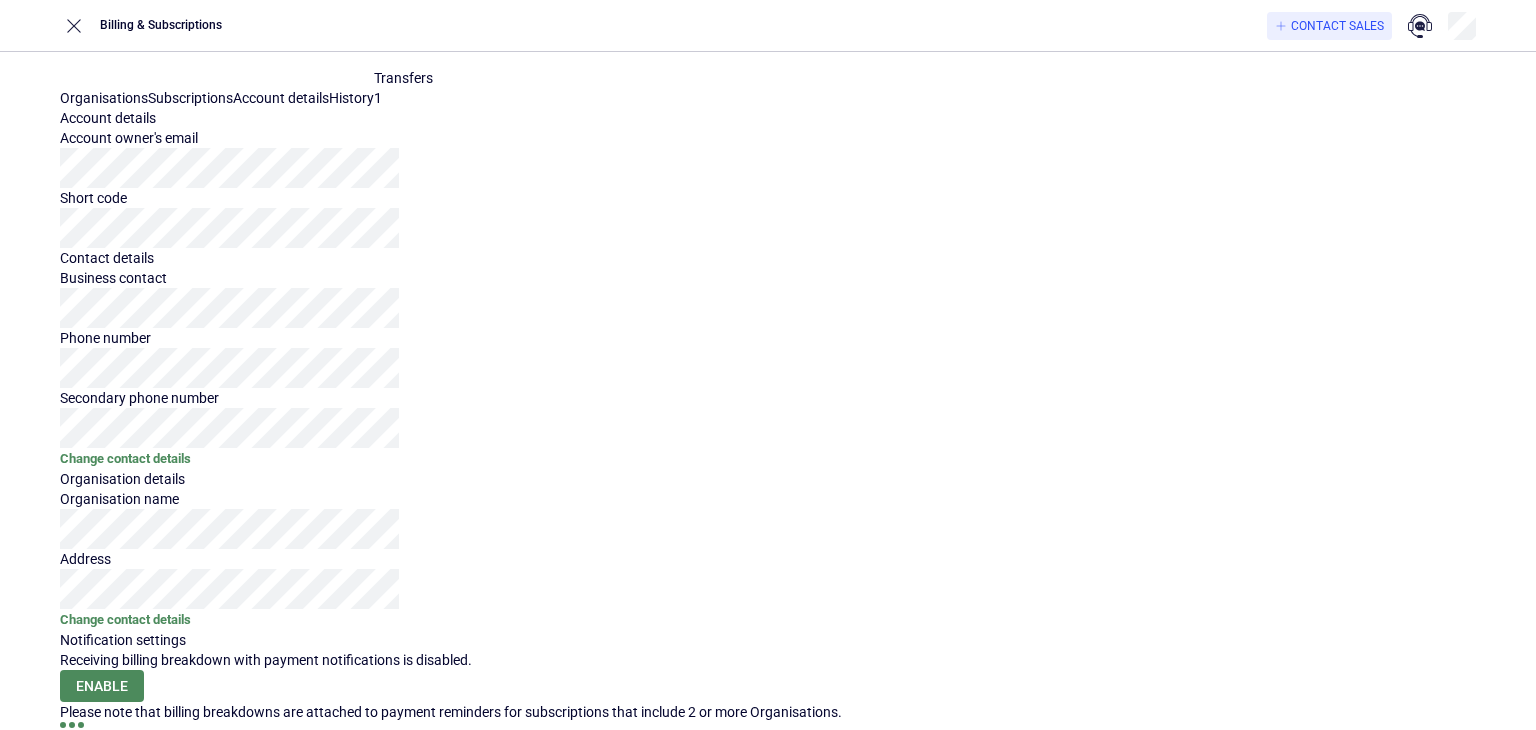 click on "History" at bounding box center (351, 98) 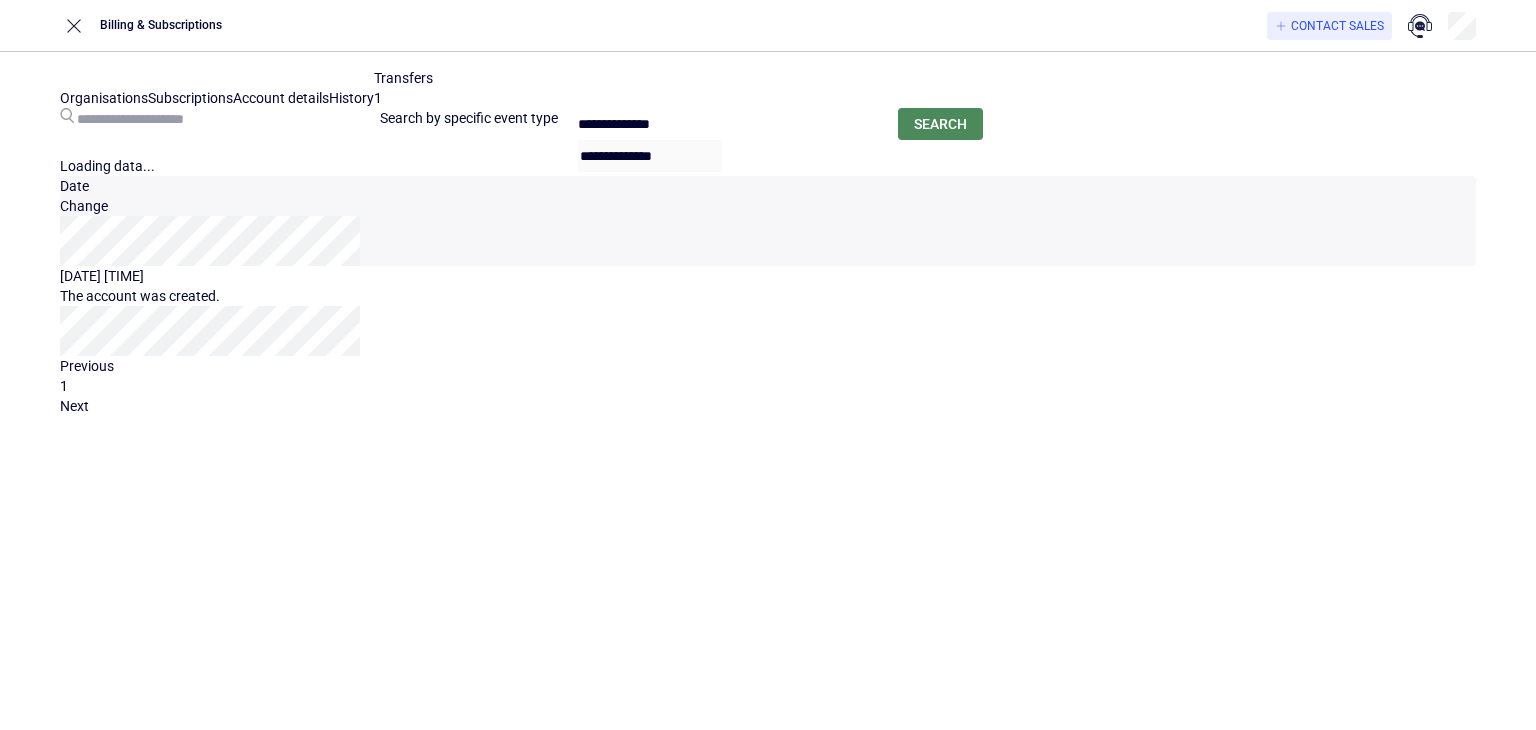 click on "Transfers 1" at bounding box center [403, 88] 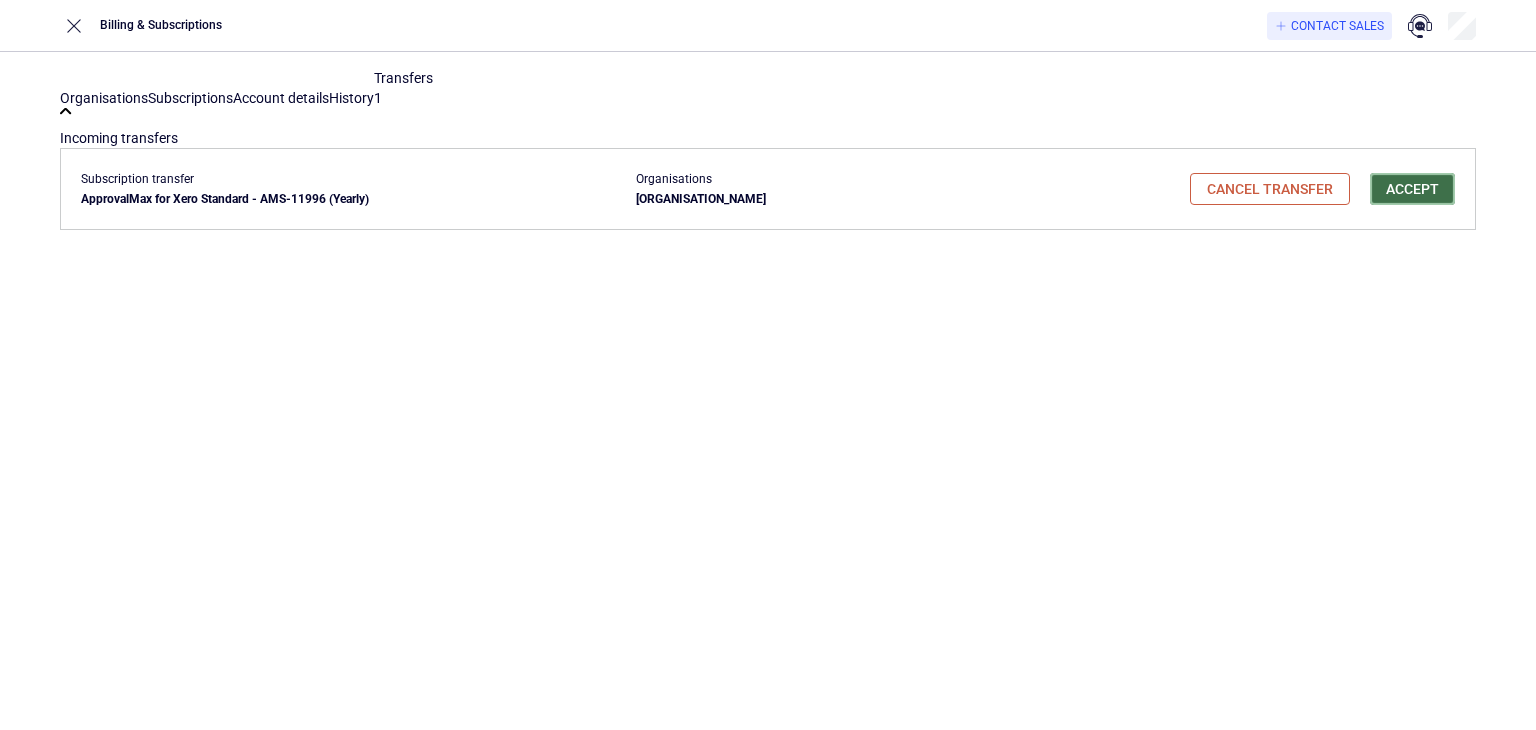 click on "Accept" at bounding box center [1412, 189] 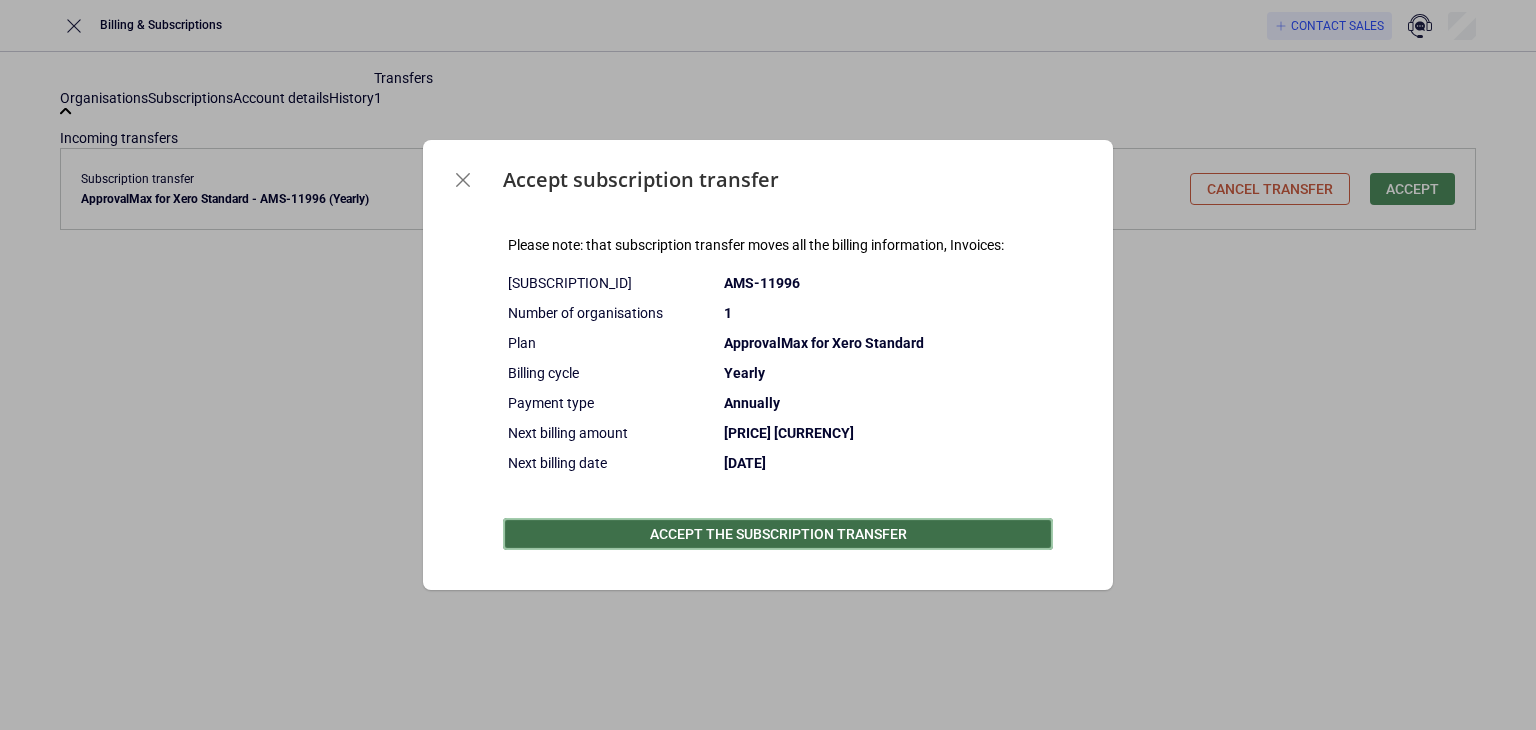 click on "Accept the subscription transfer" at bounding box center [778, 534] 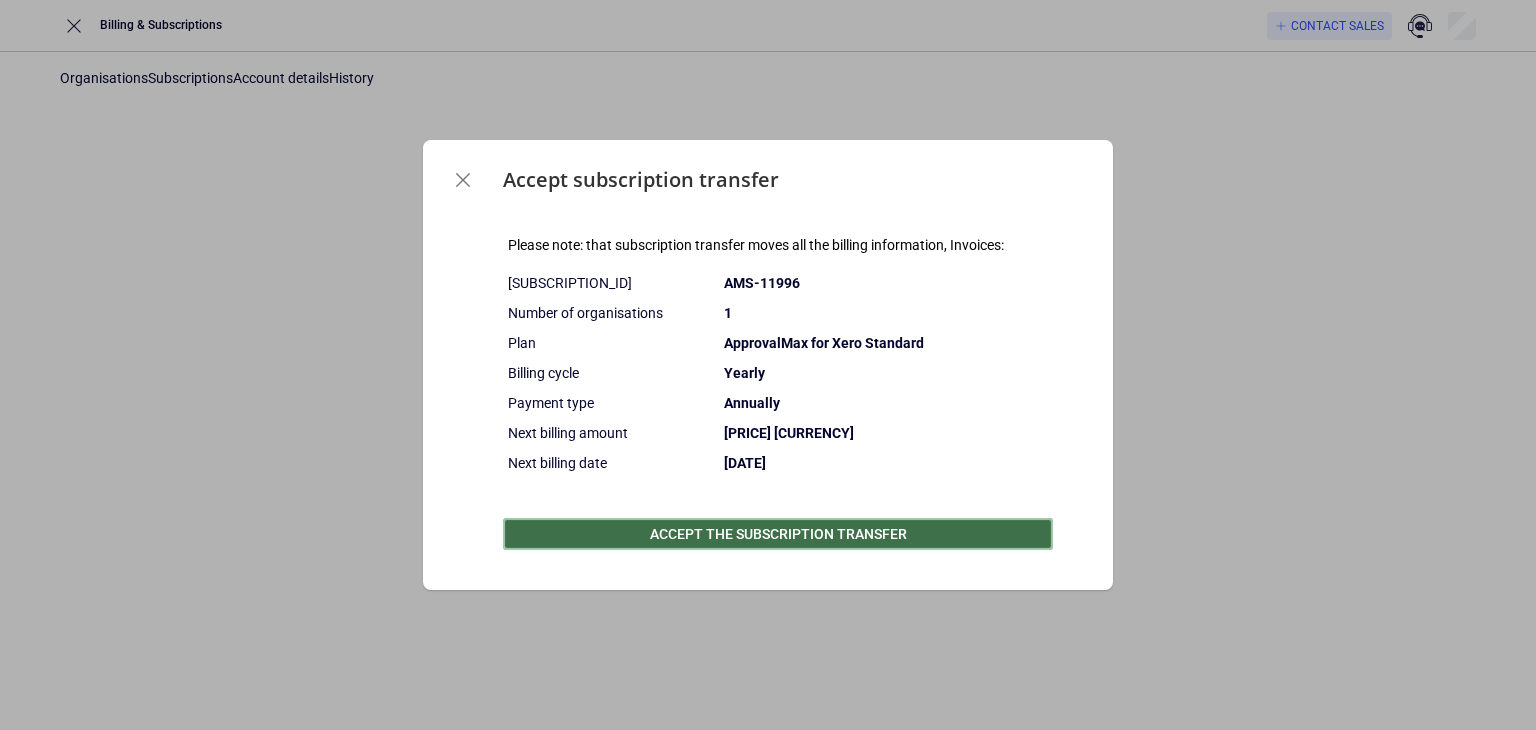 click on "Accept the subscription transfer" at bounding box center [778, 534] 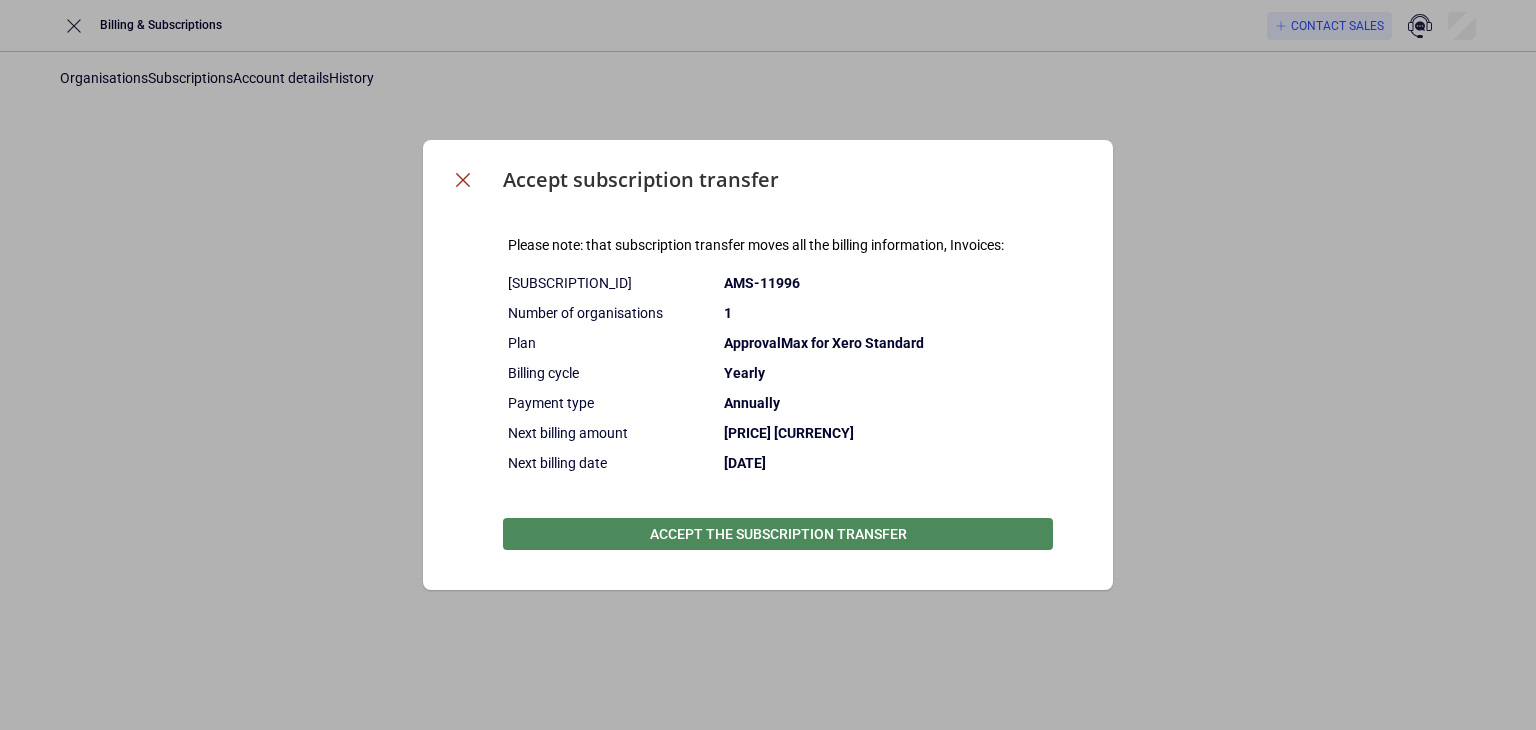click at bounding box center [463, 180] 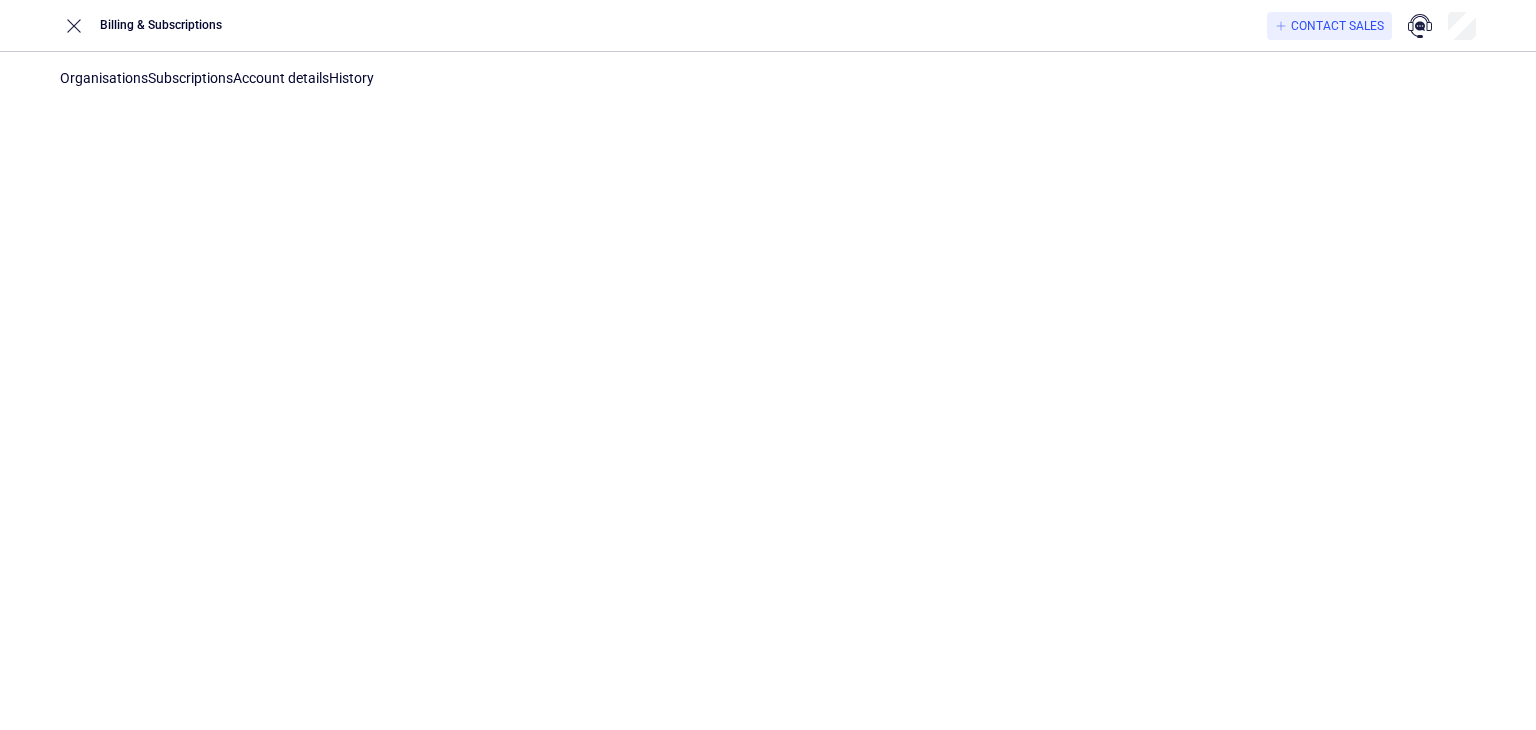click on "Subscriptions" at bounding box center (190, 78) 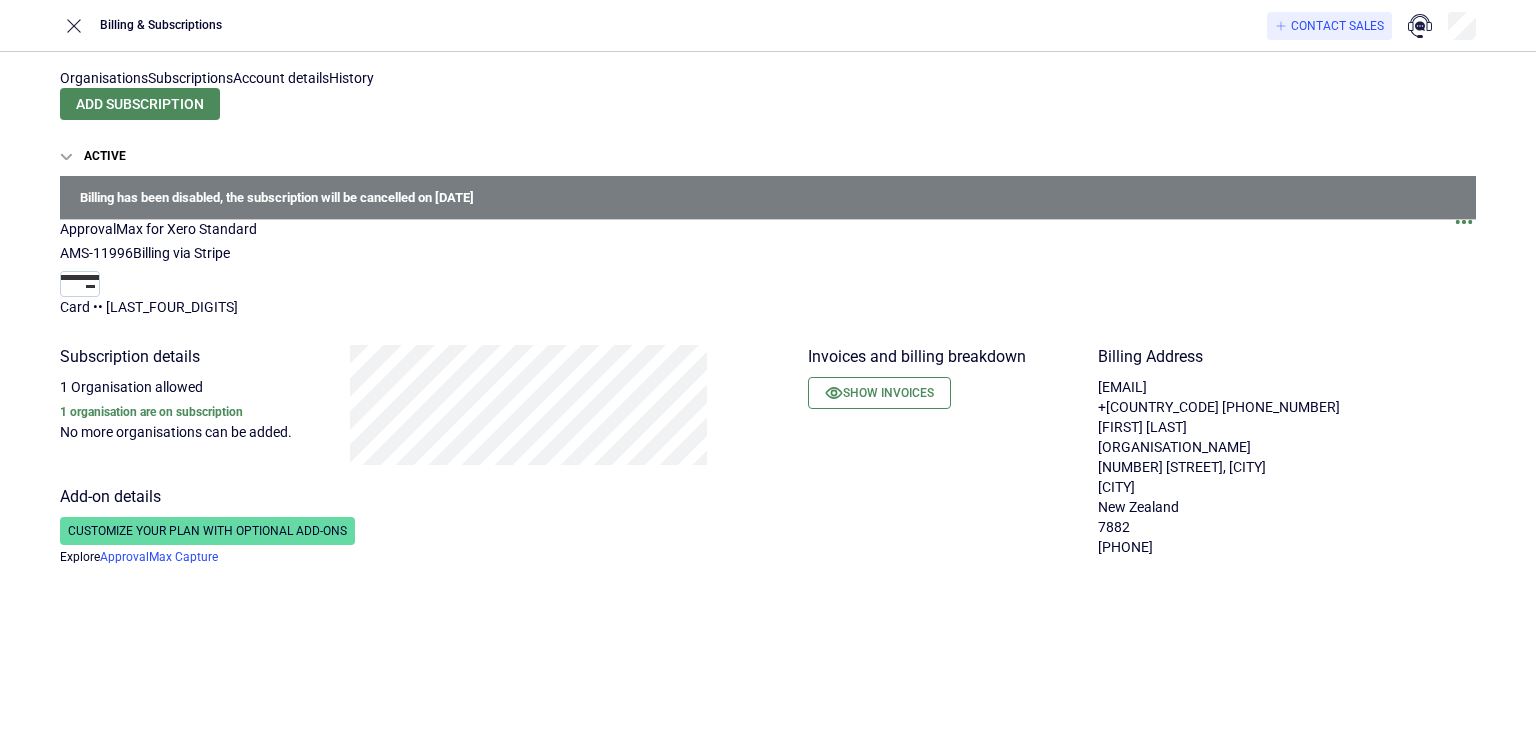 click on "Organisations" at bounding box center (104, 78) 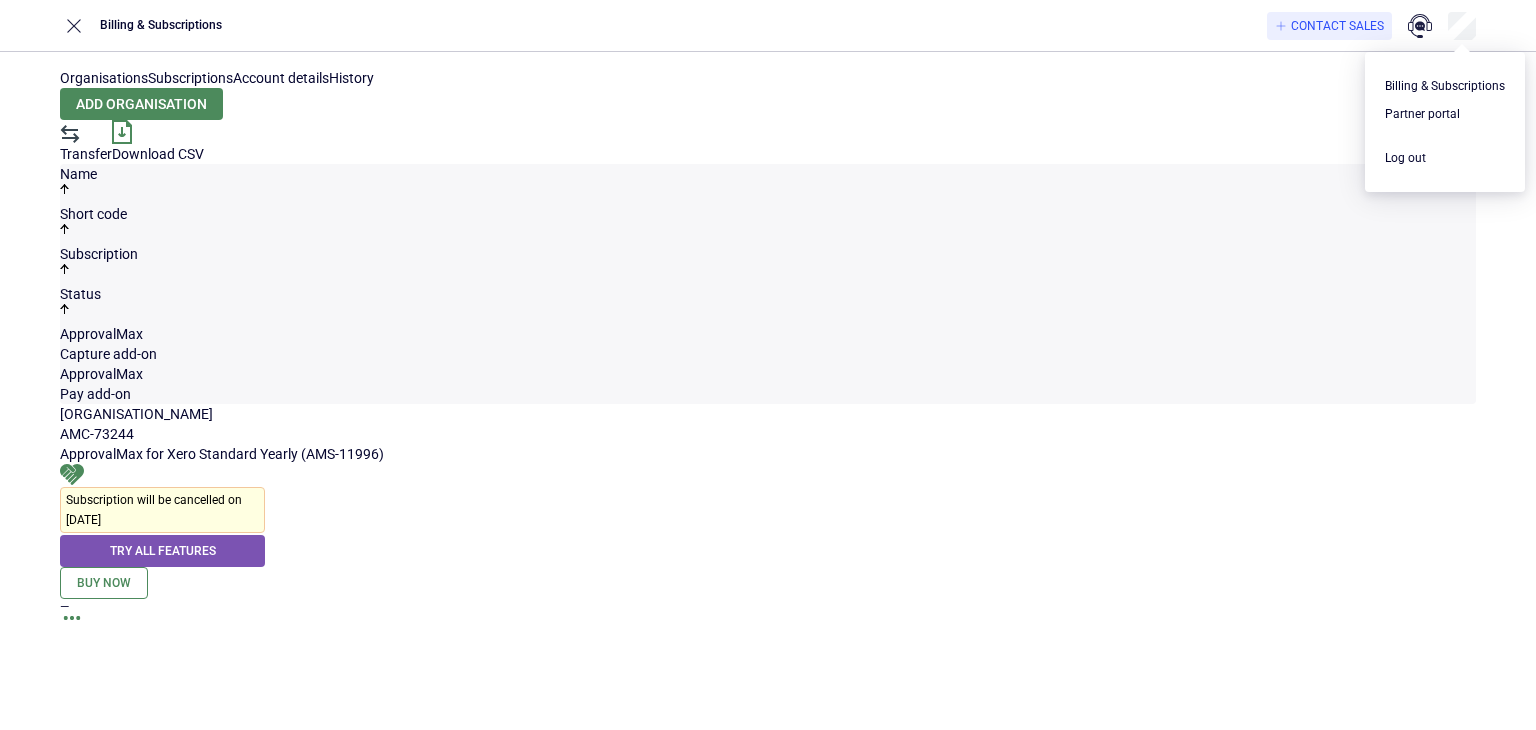 click on "[ORGANISATION_NAME] [SUBSCRIPTION_ID] ApprovalMax for Xero Standard Yearly (AMS-11996) Subscription will be cancelled on [DATE] Try all features Buy now —" at bounding box center (768, 519) 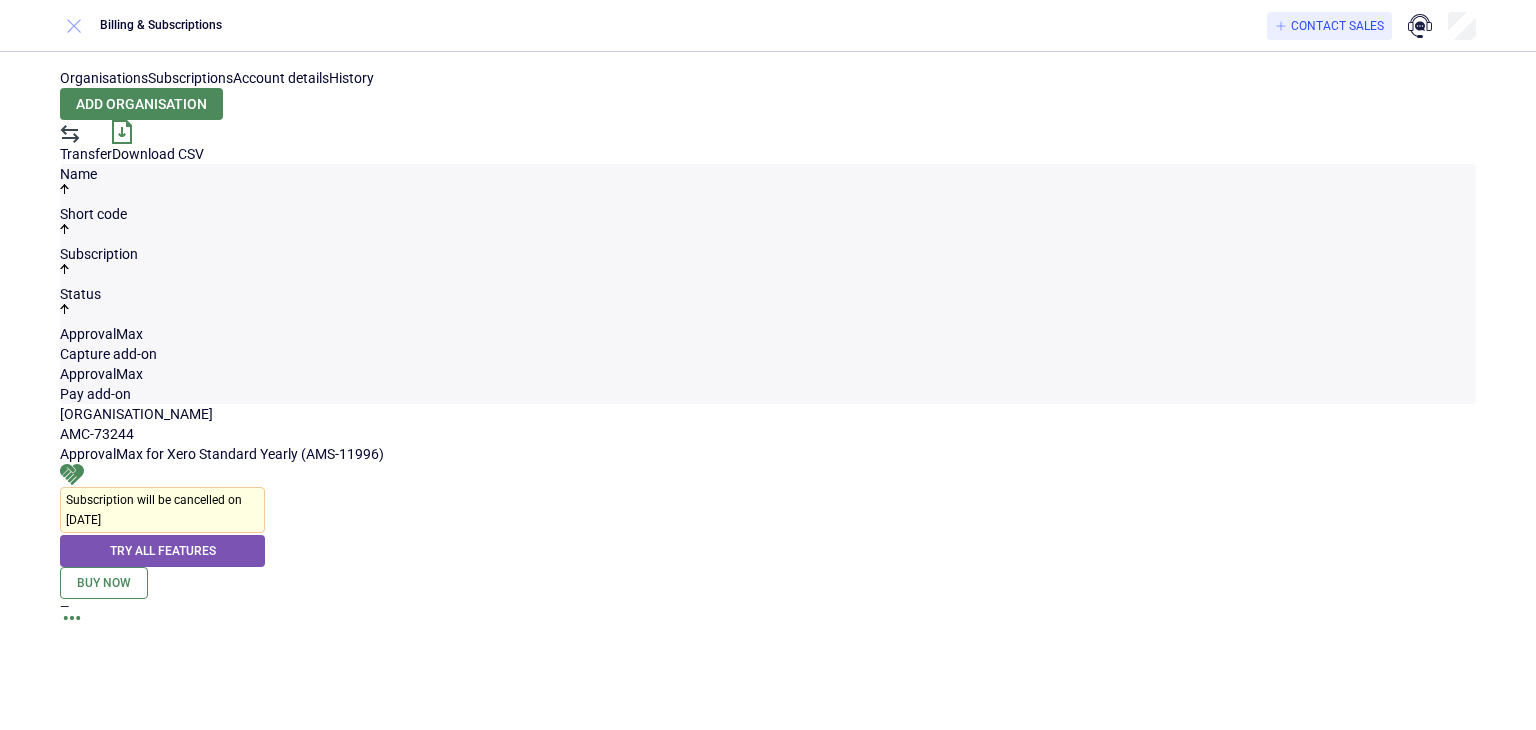 click at bounding box center (74, 26) 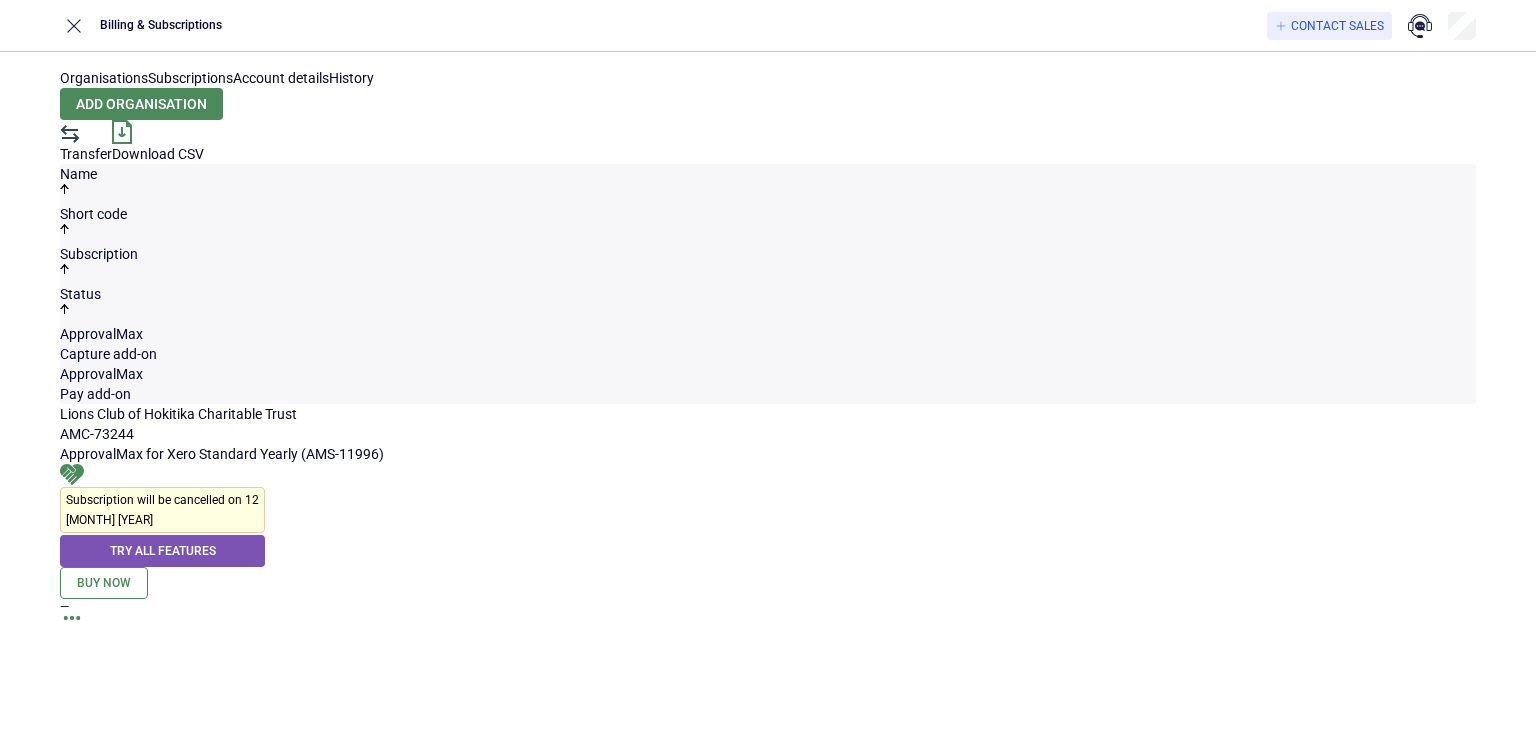 scroll, scrollTop: 0, scrollLeft: 0, axis: both 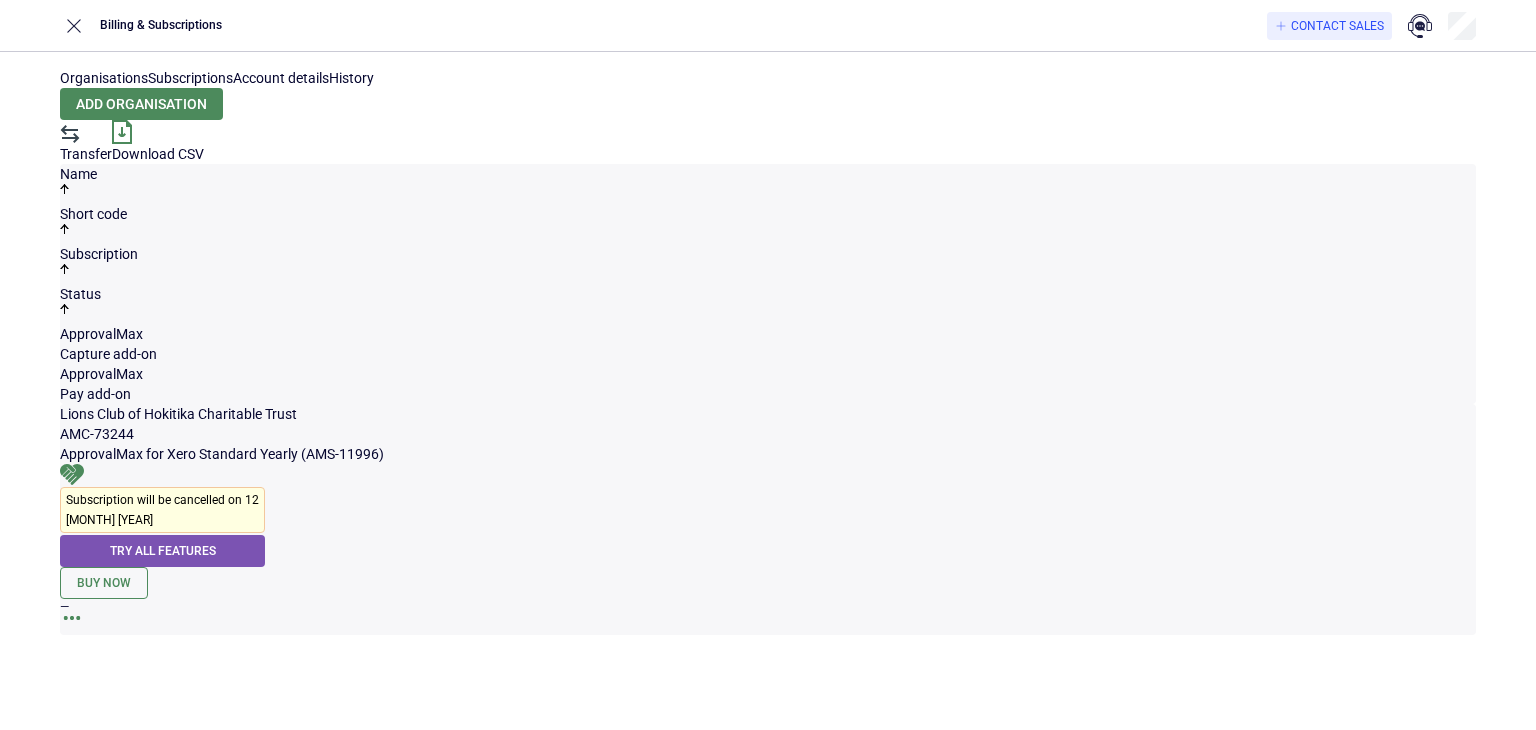 click at bounding box center (72, 625) 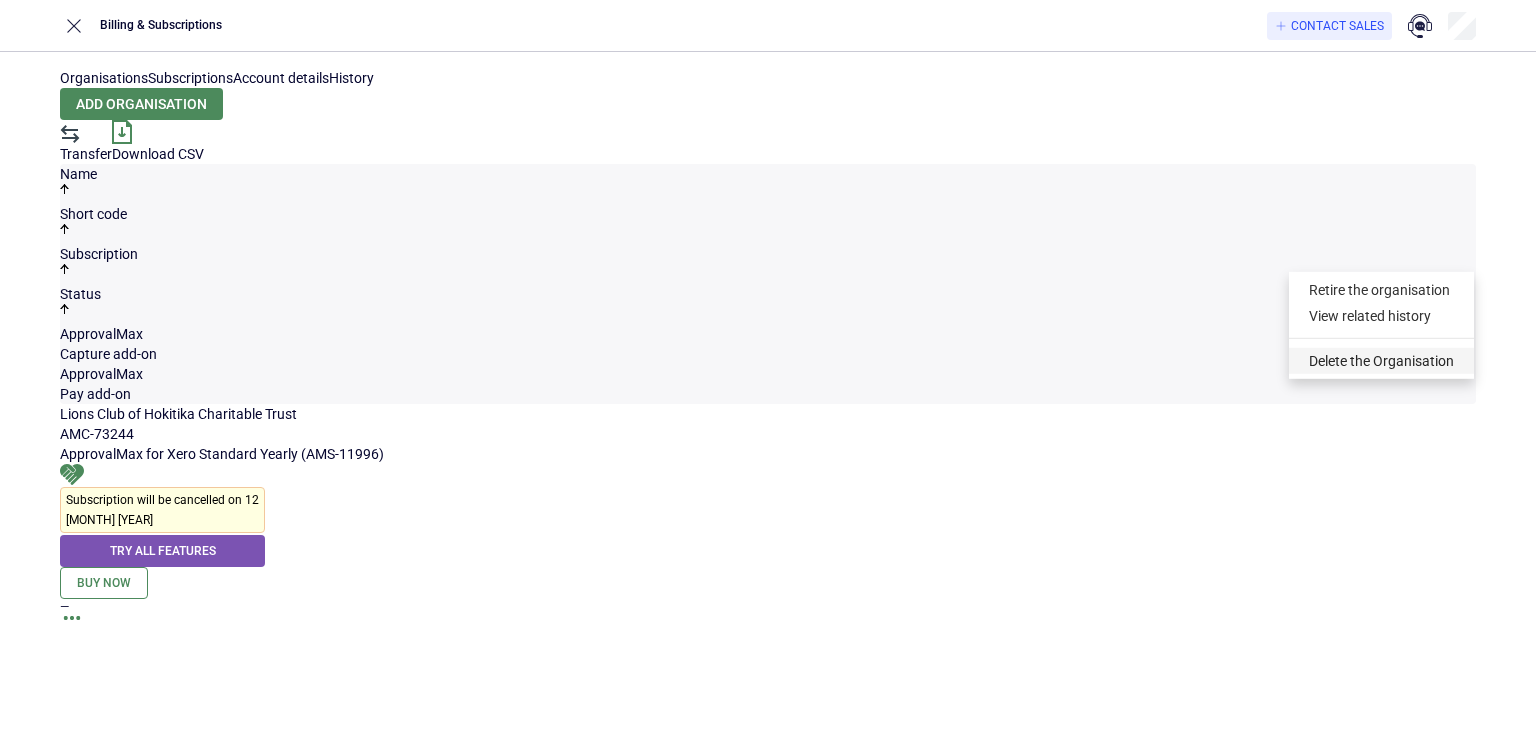 click on "Delete the Organisation" at bounding box center [1381, 361] 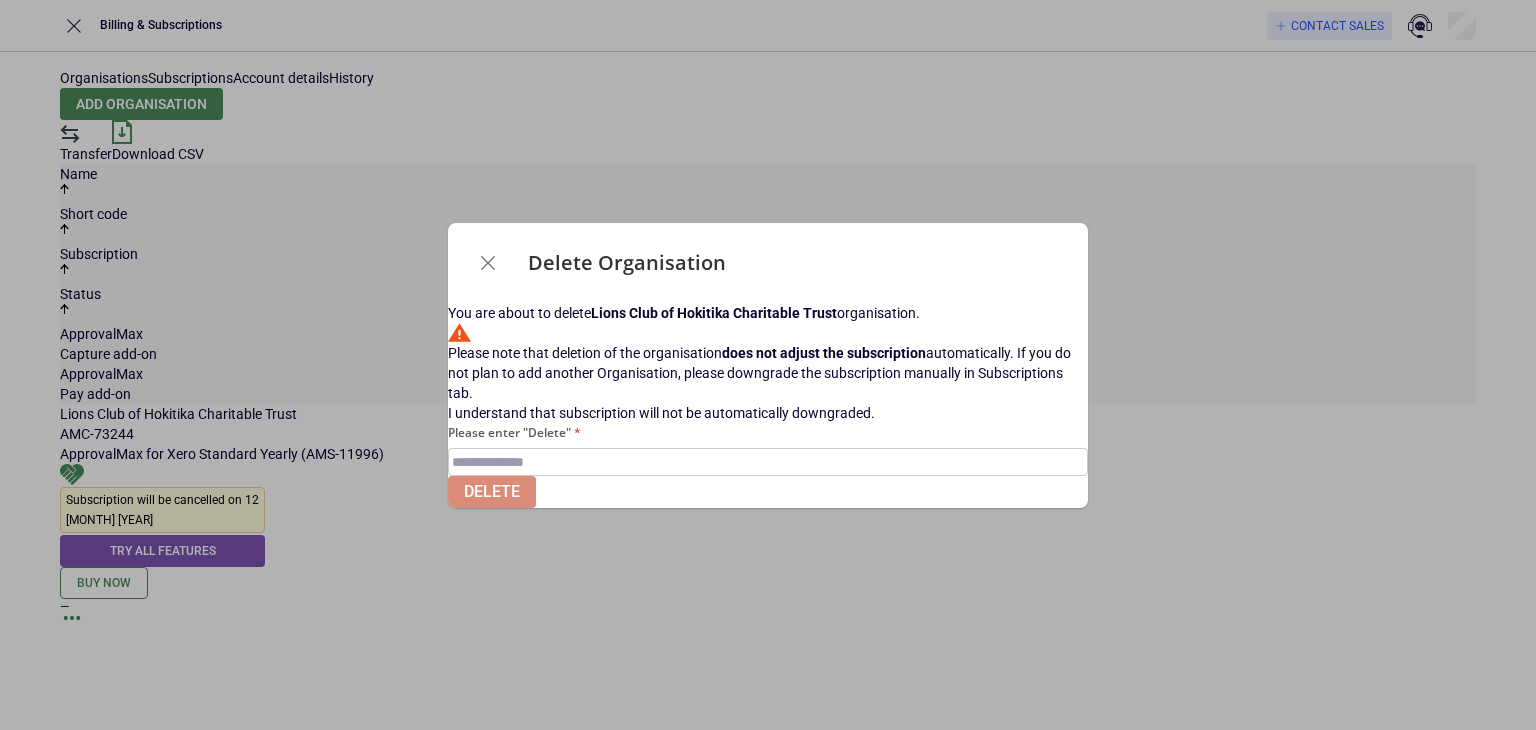 click at bounding box center [768, 403] 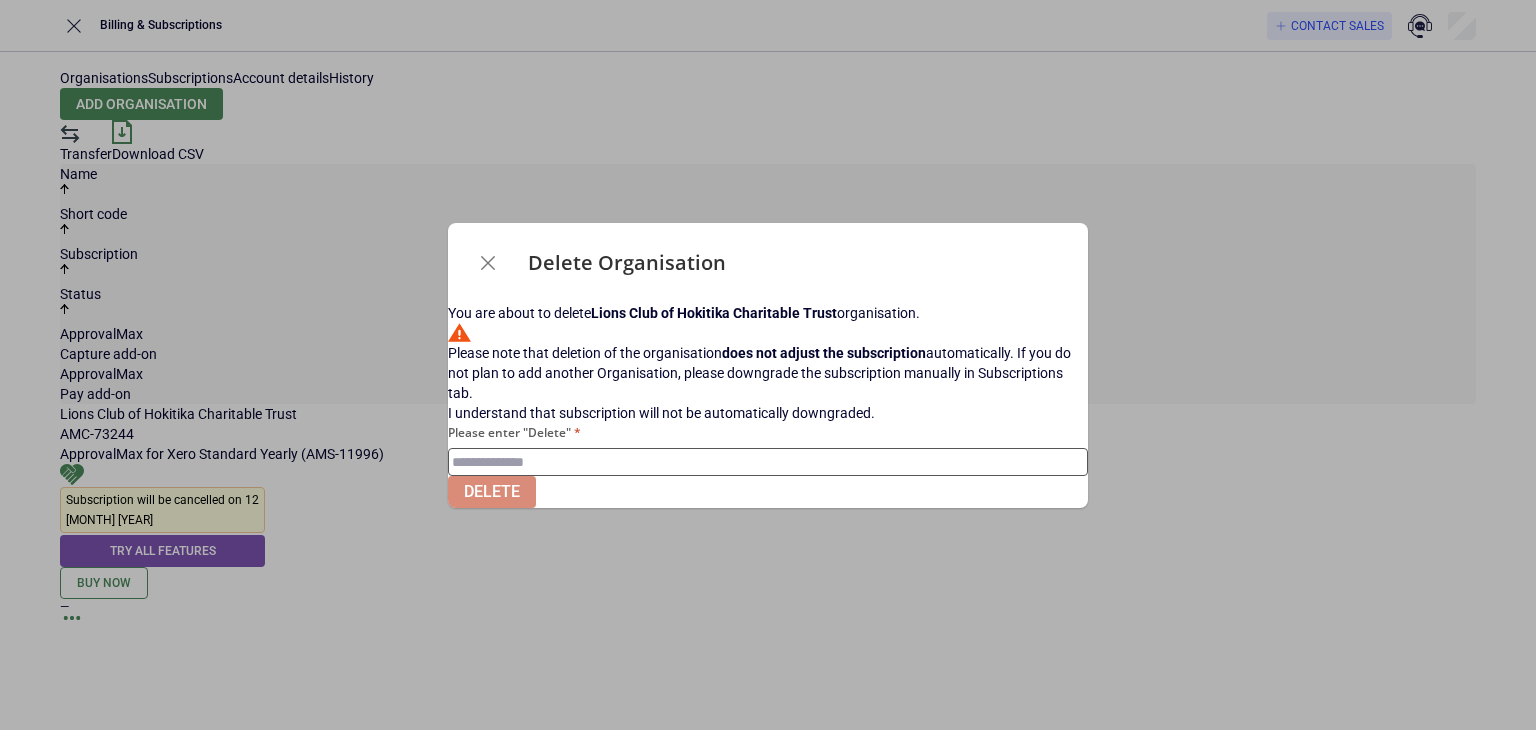 click on "Please enter "Delete"" at bounding box center (768, 462) 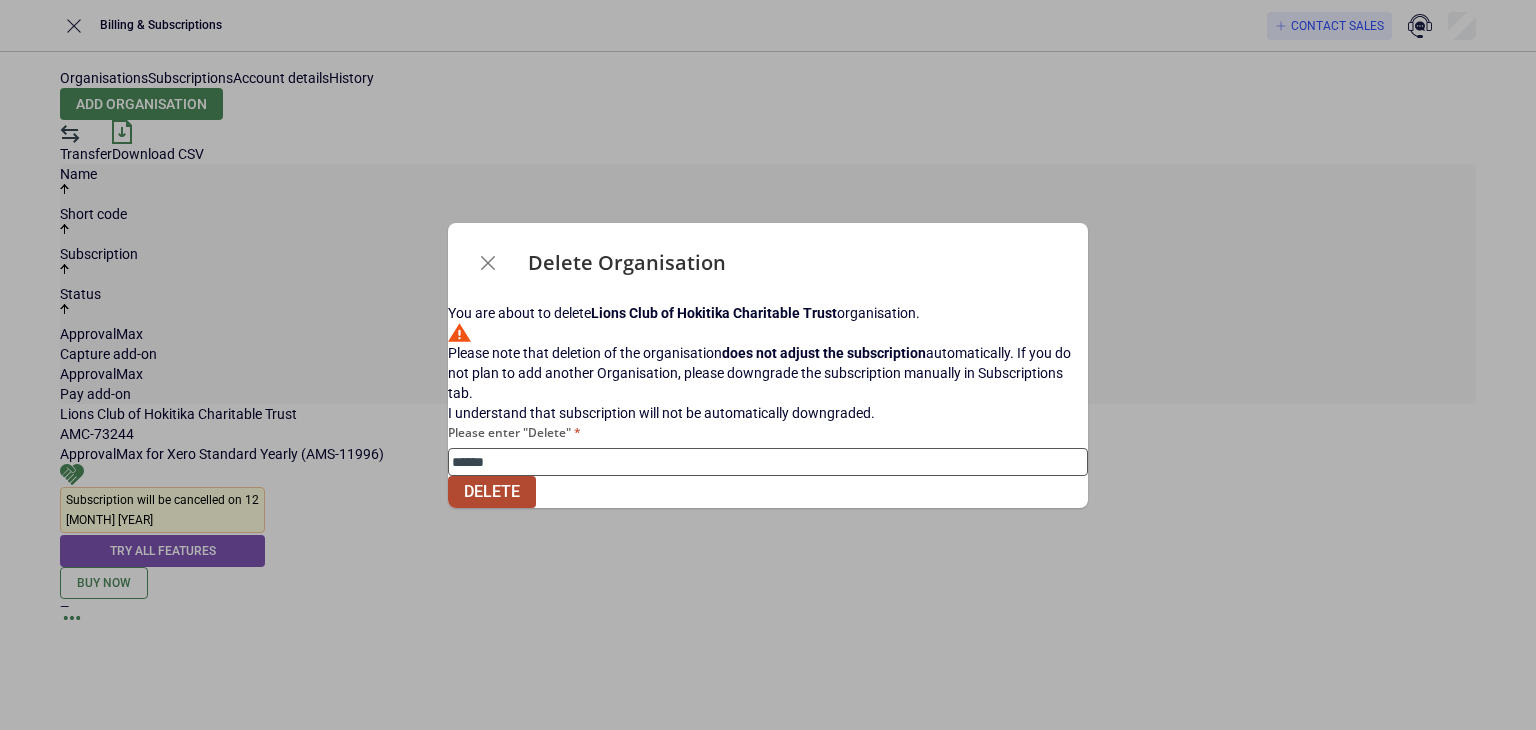 type on "******" 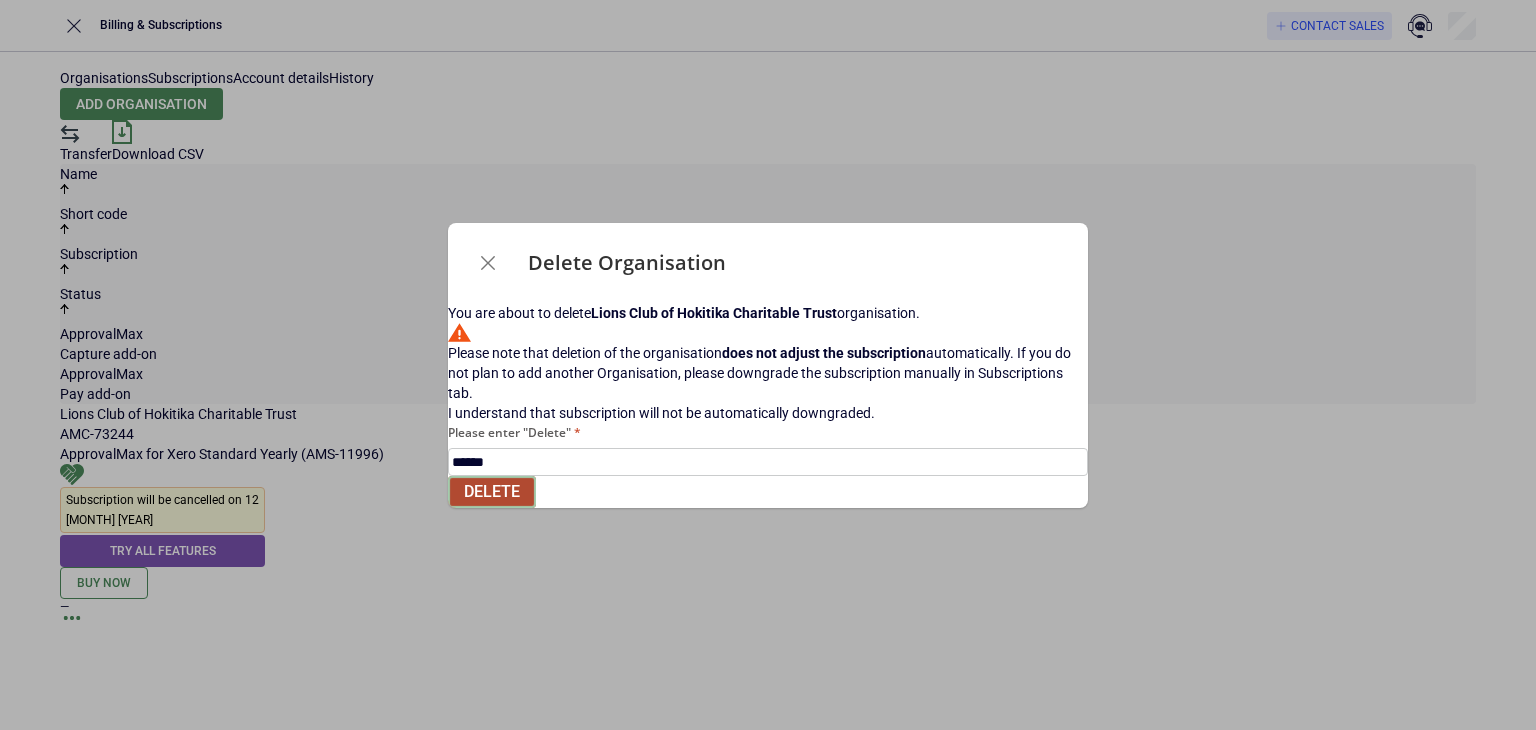 click on "Delete" at bounding box center [492, 492] 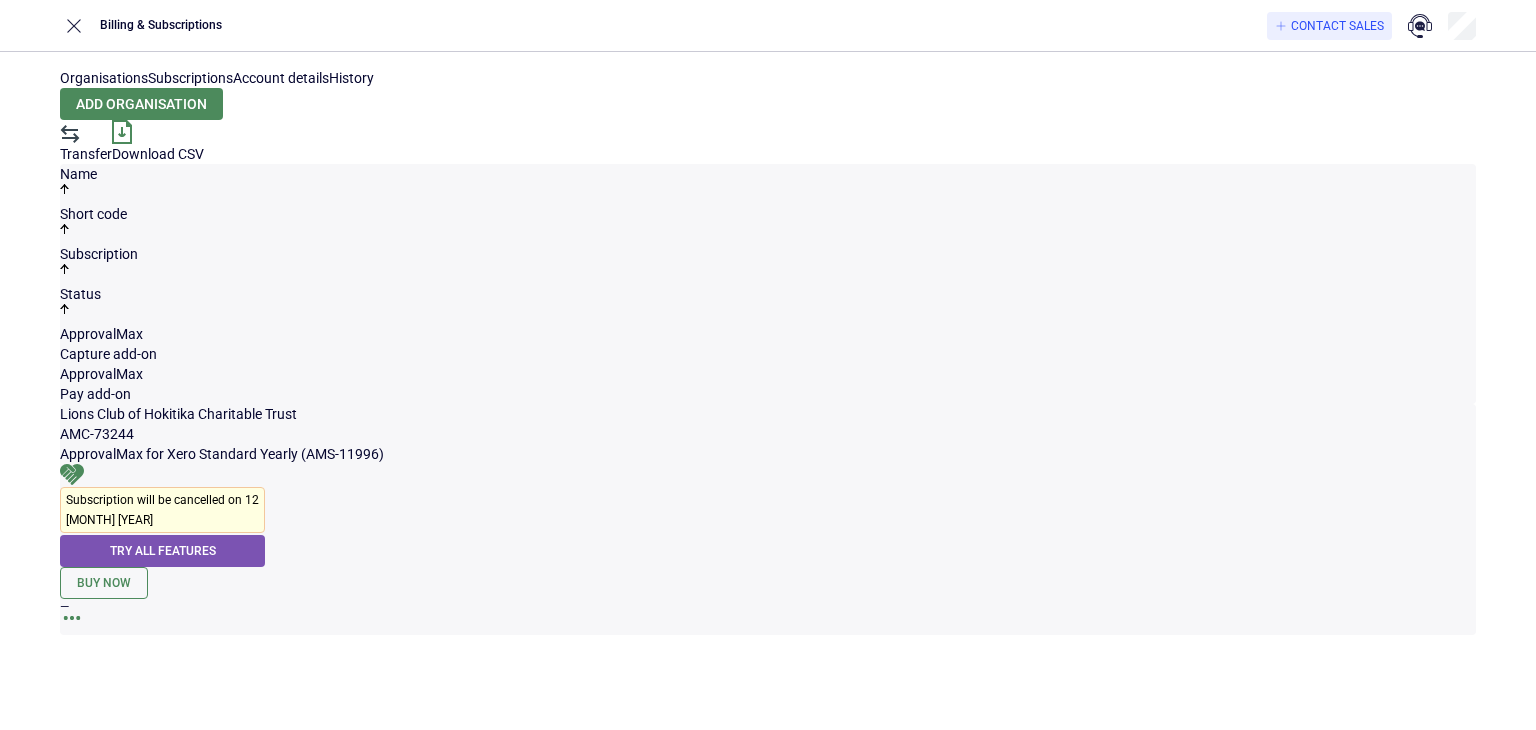 click at bounding box center (72, 625) 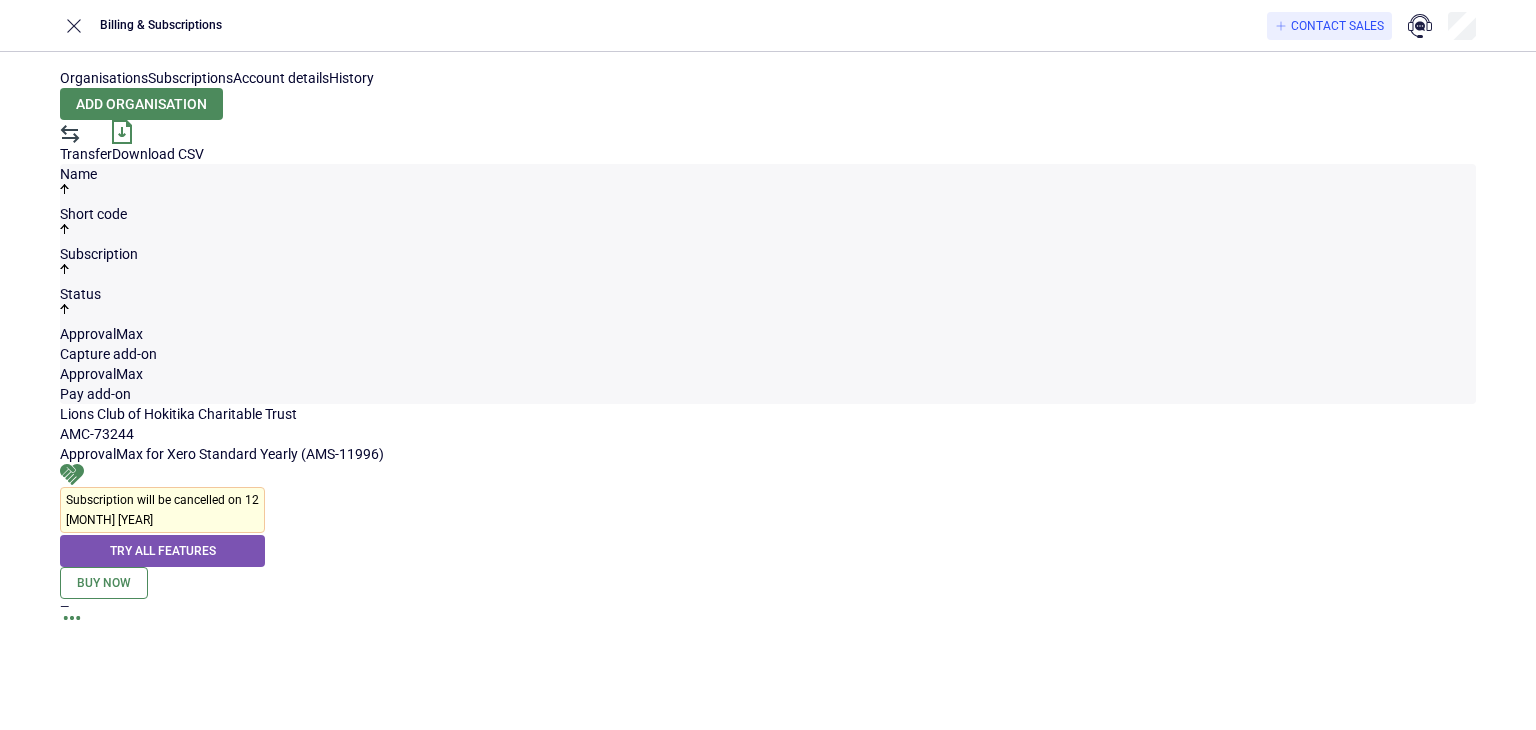 click on "[ORGANISATION_NAME] [SUBSCRIPTION_ID] ApprovalMax for Xero Standard Yearly (AMS-11996) Subscription will be cancelled on [DATE] Try all features Buy now —" at bounding box center [768, 519] 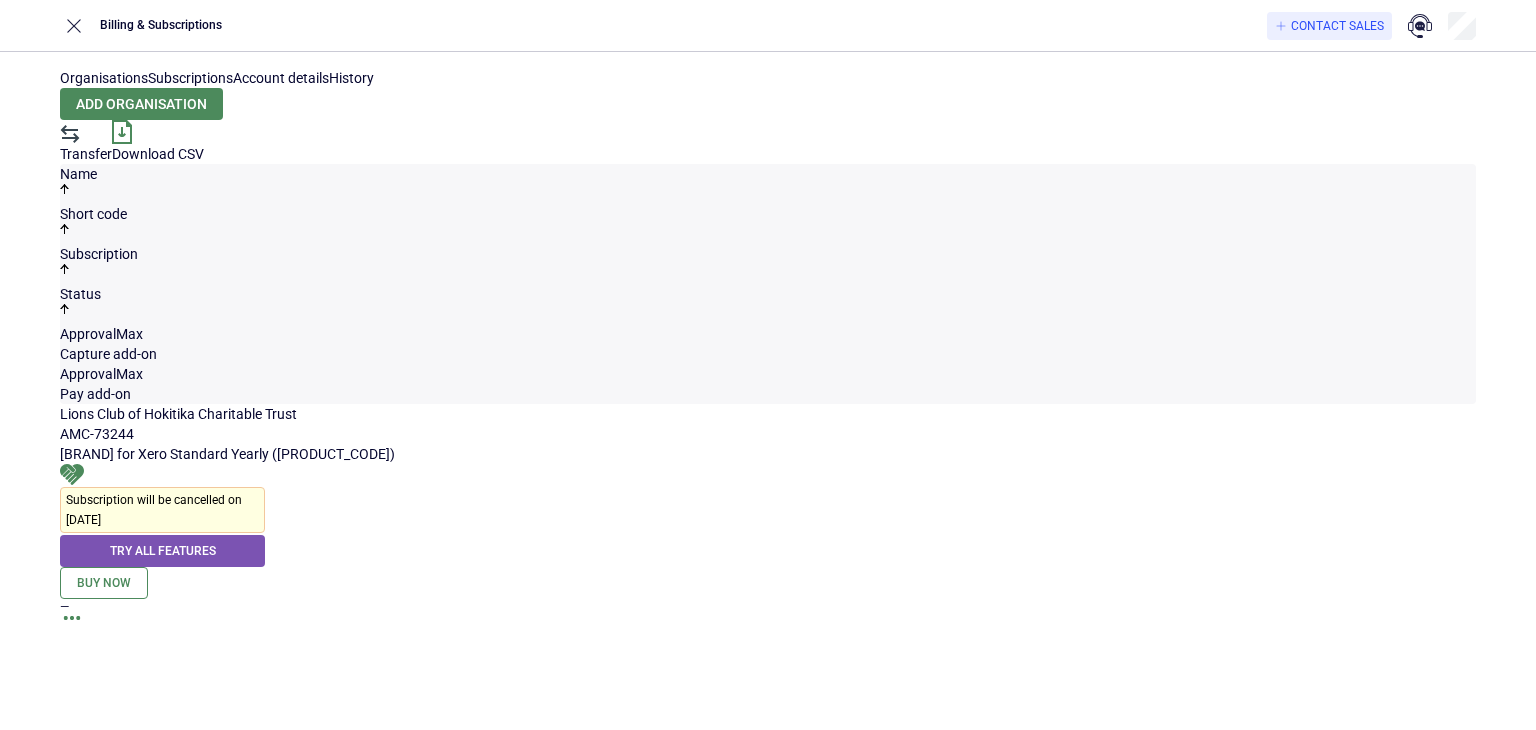 scroll, scrollTop: 0, scrollLeft: 0, axis: both 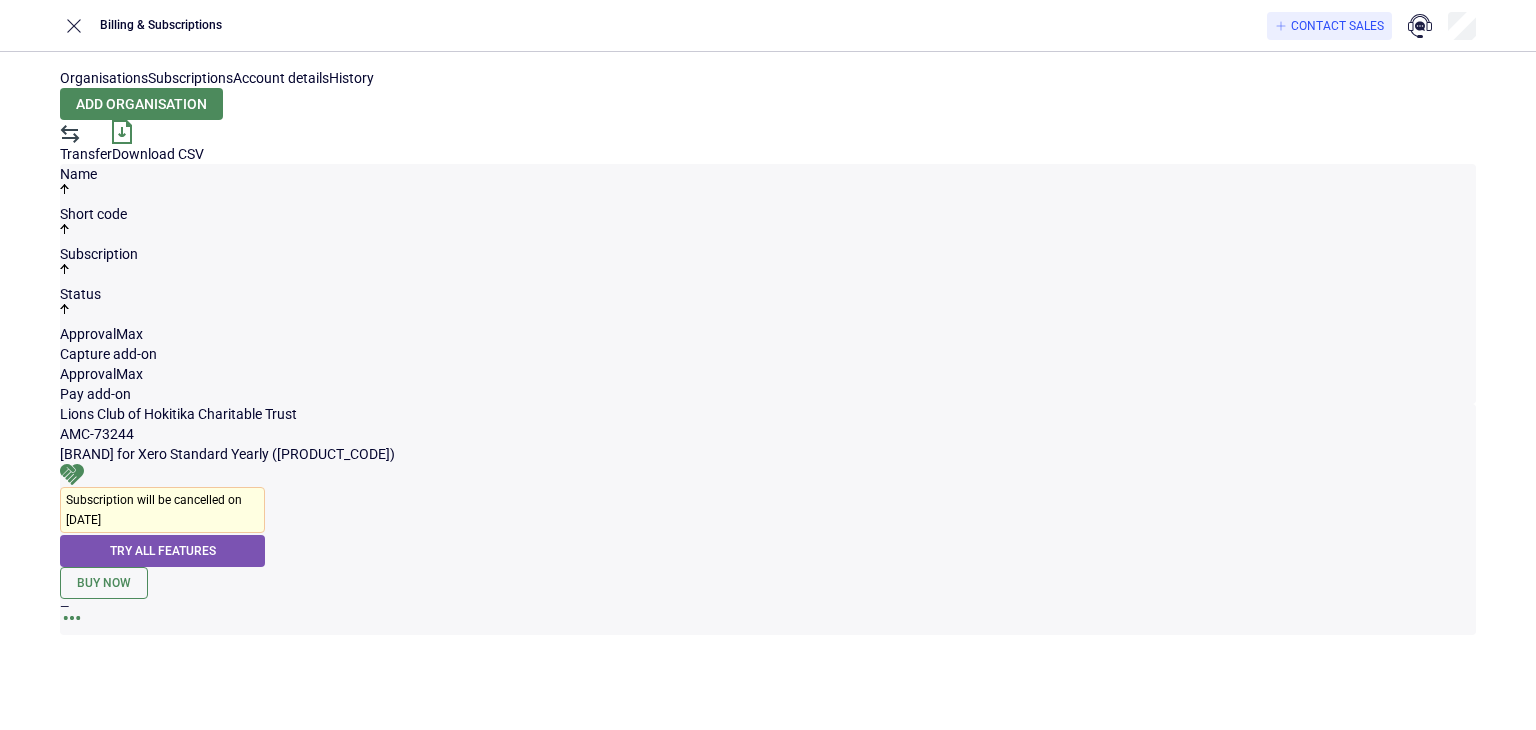 click at bounding box center (72, 625) 